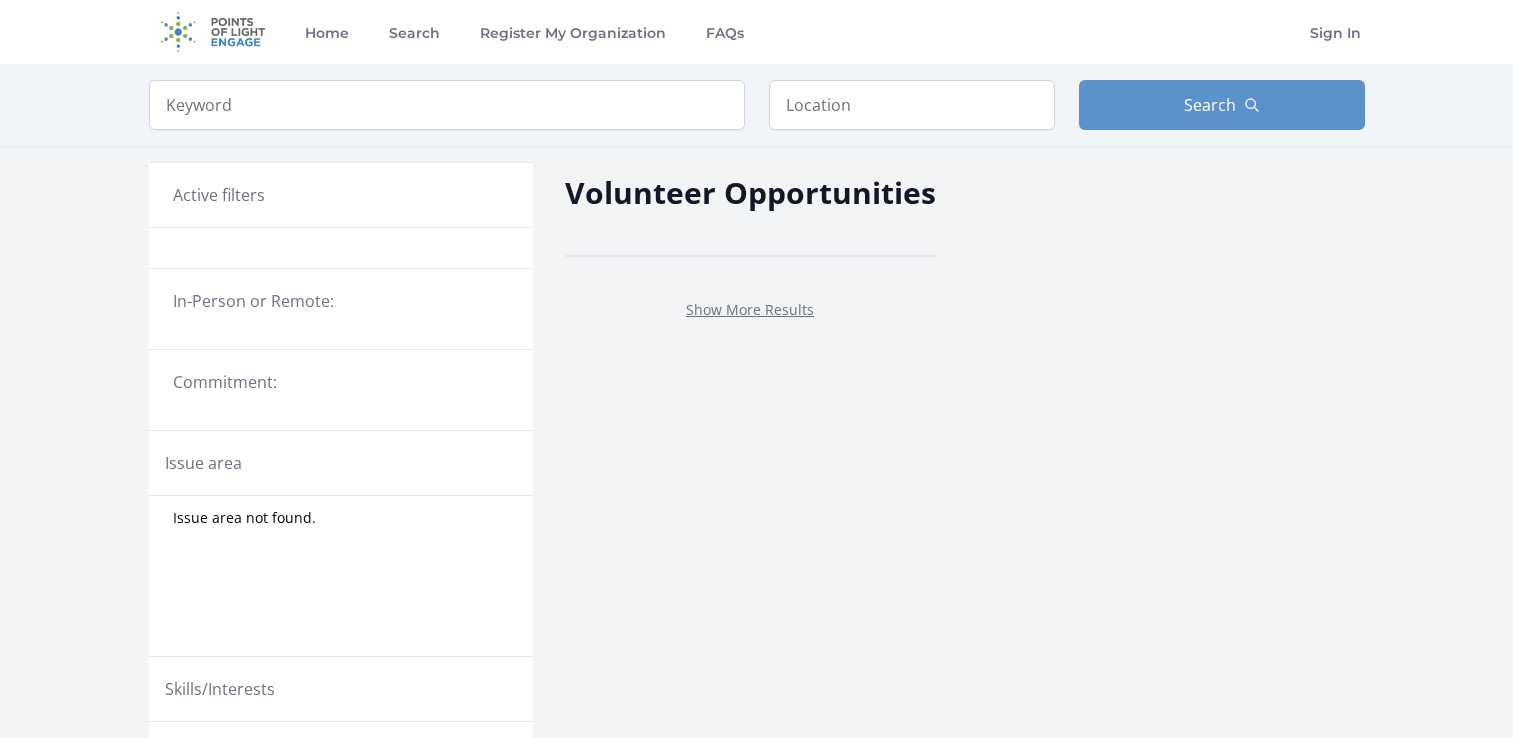 scroll, scrollTop: 0, scrollLeft: 0, axis: both 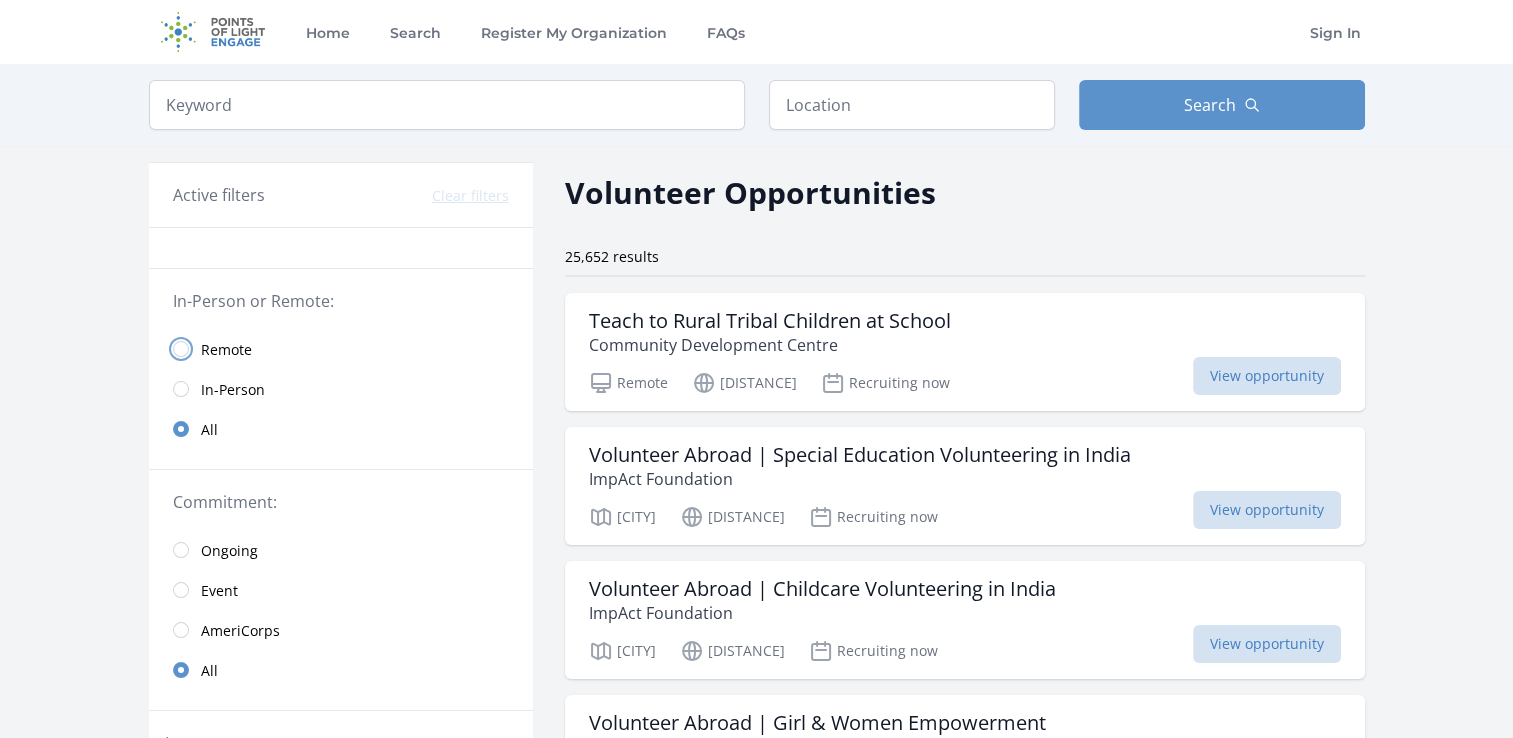 click at bounding box center [181, 349] 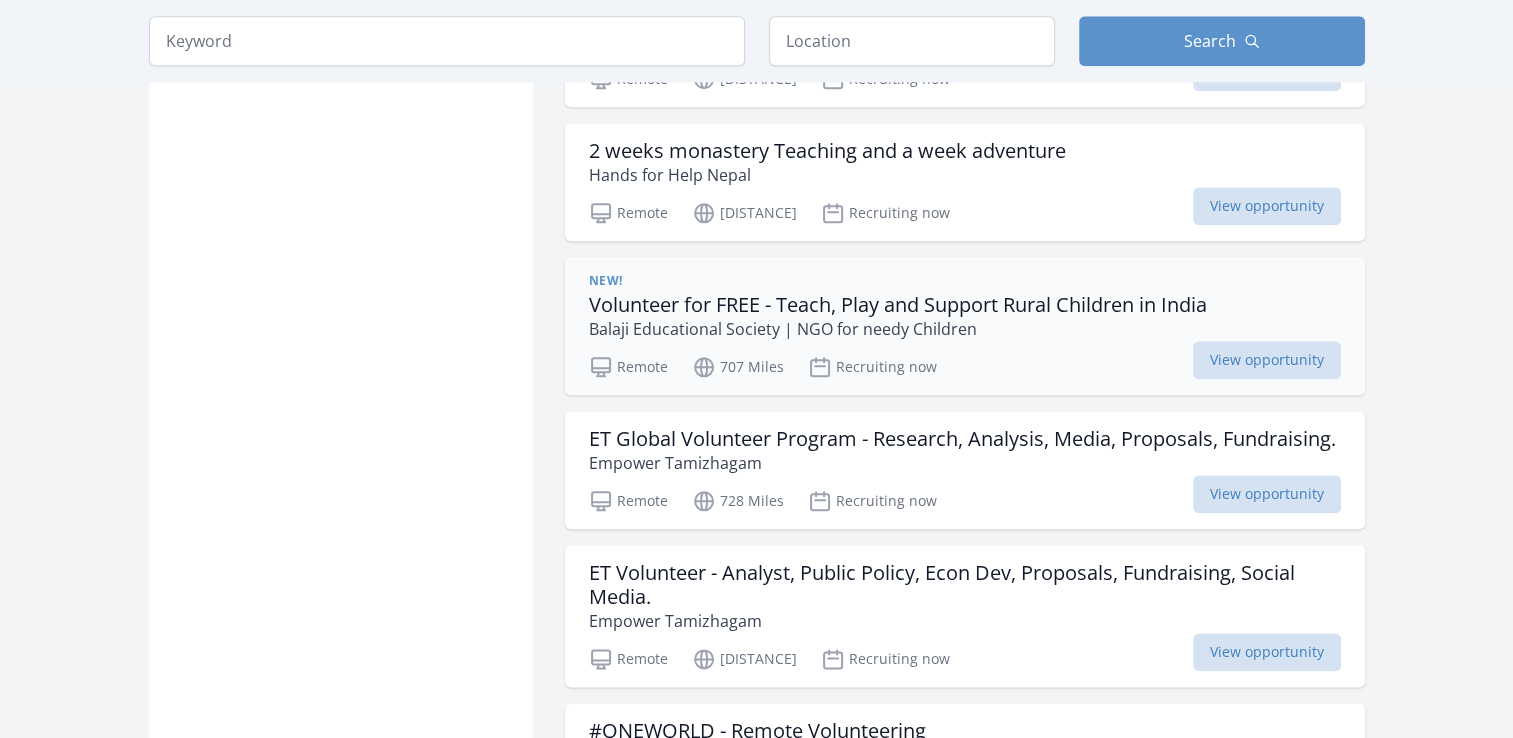 scroll, scrollTop: 2212, scrollLeft: 0, axis: vertical 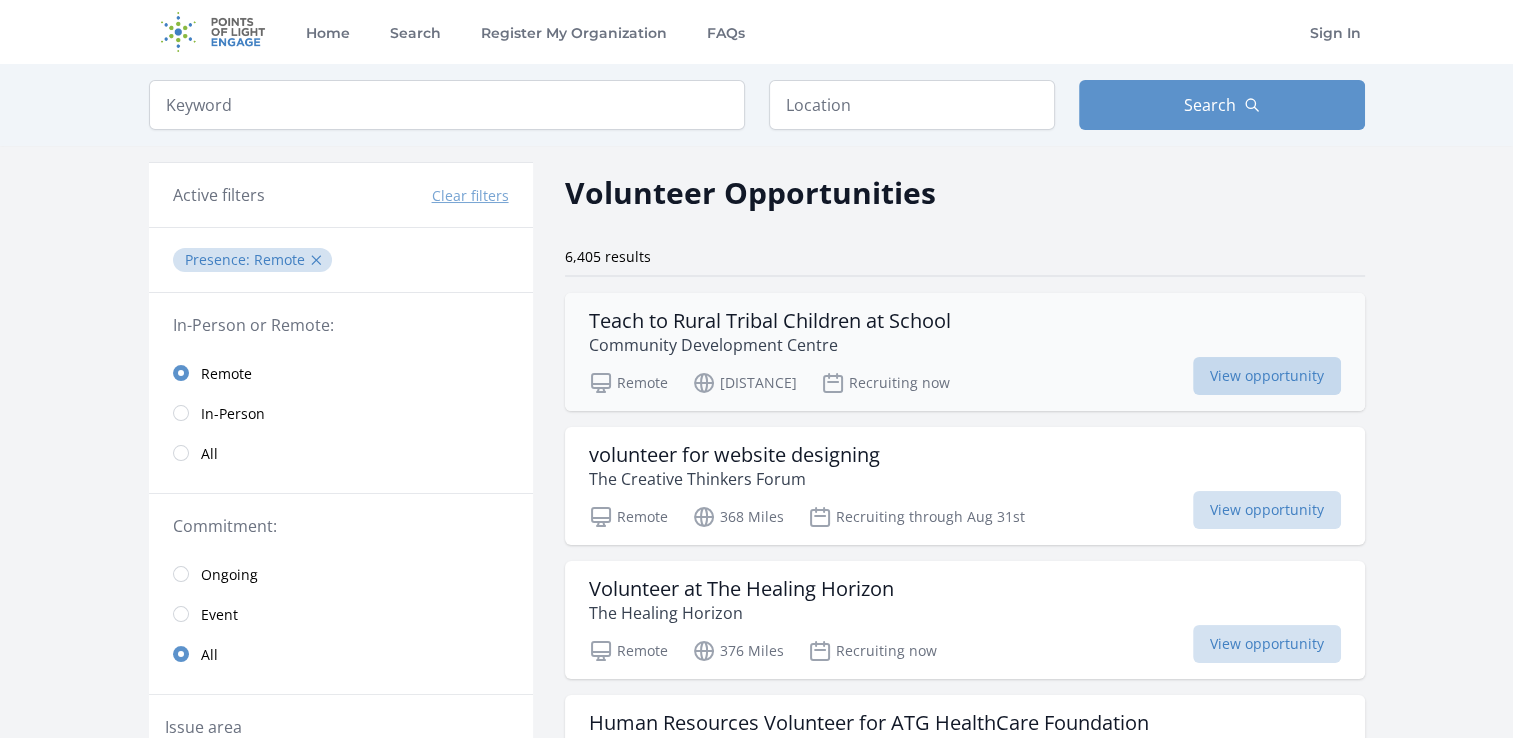 click on "View opportunity" at bounding box center [1267, 376] 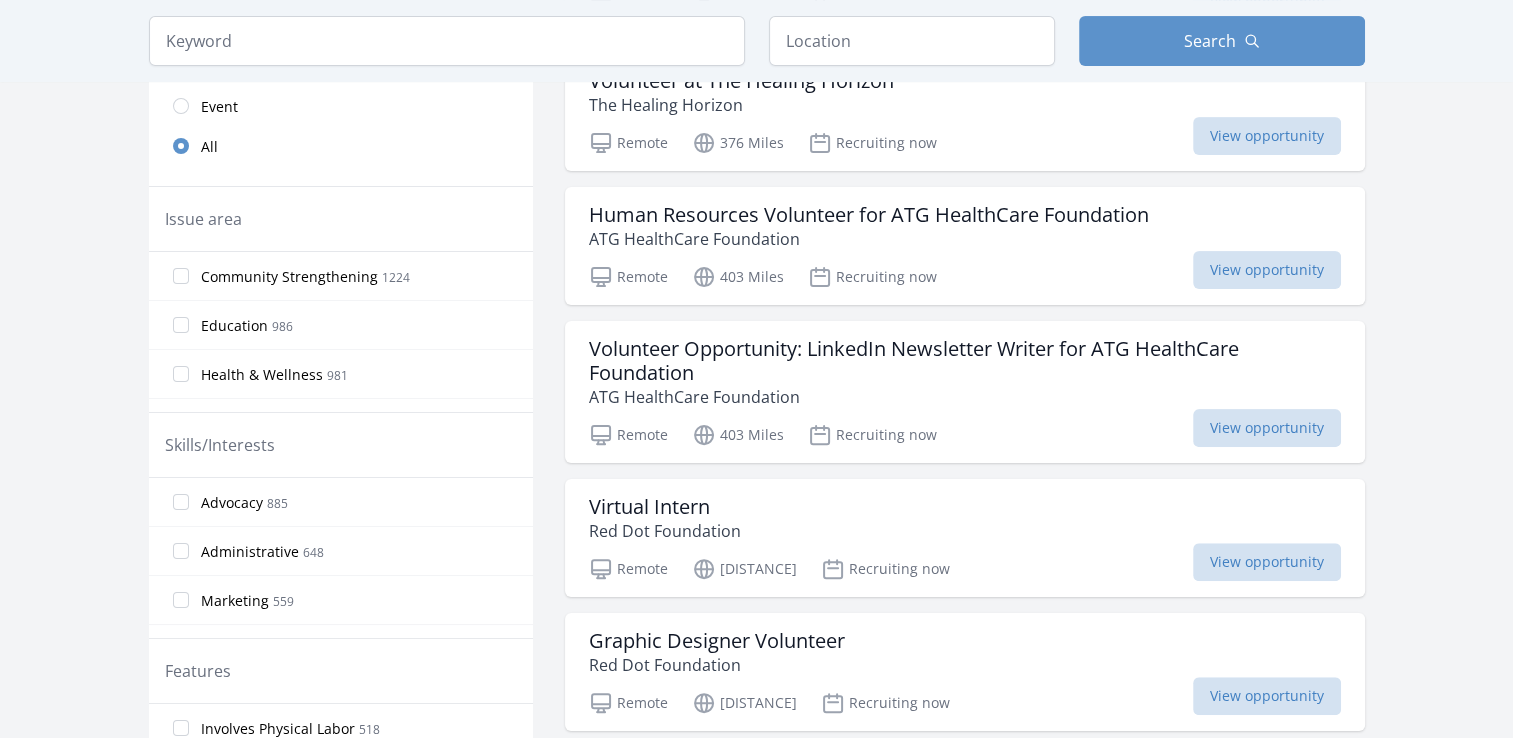 scroll, scrollTop: 567, scrollLeft: 0, axis: vertical 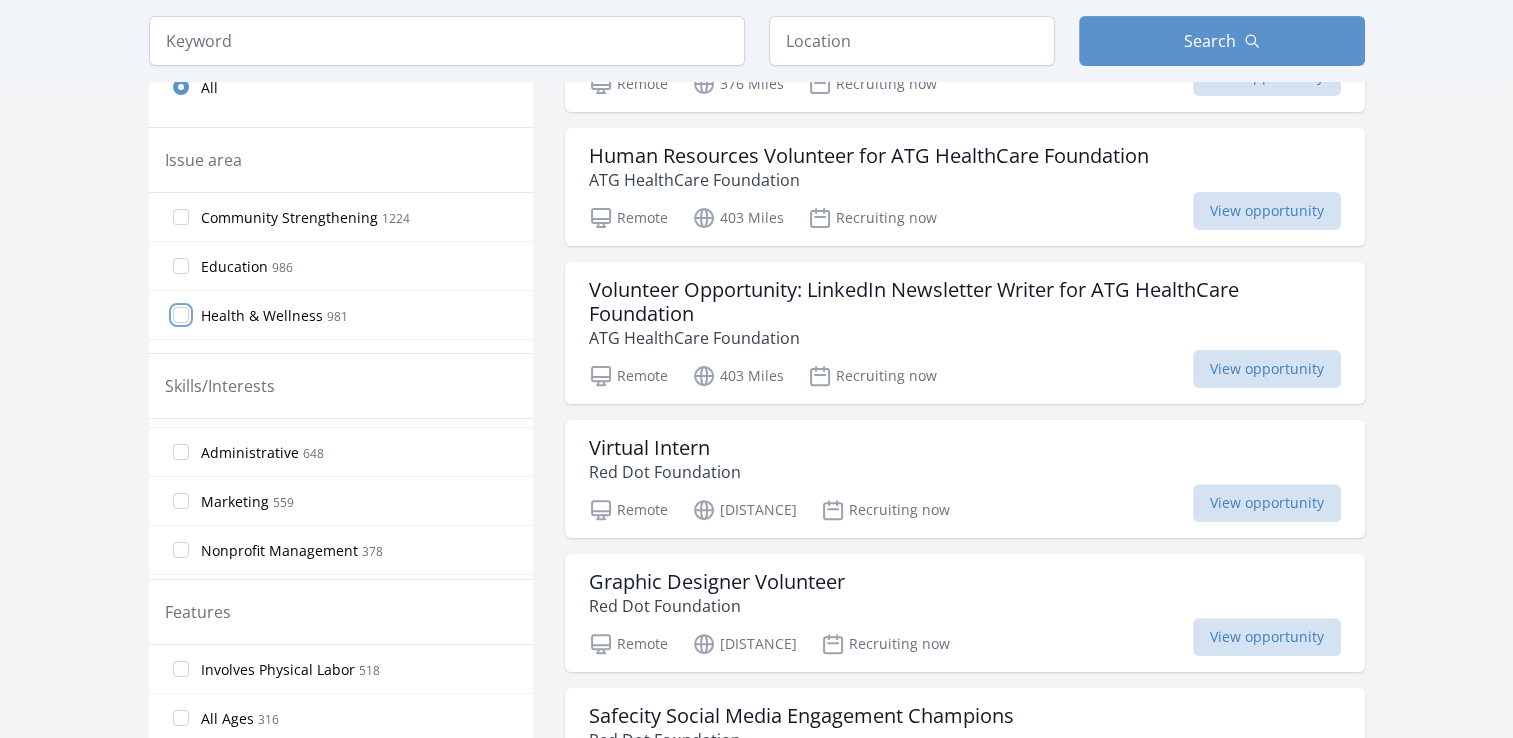 click on "Health & Wellness 981" at bounding box center [181, 315] 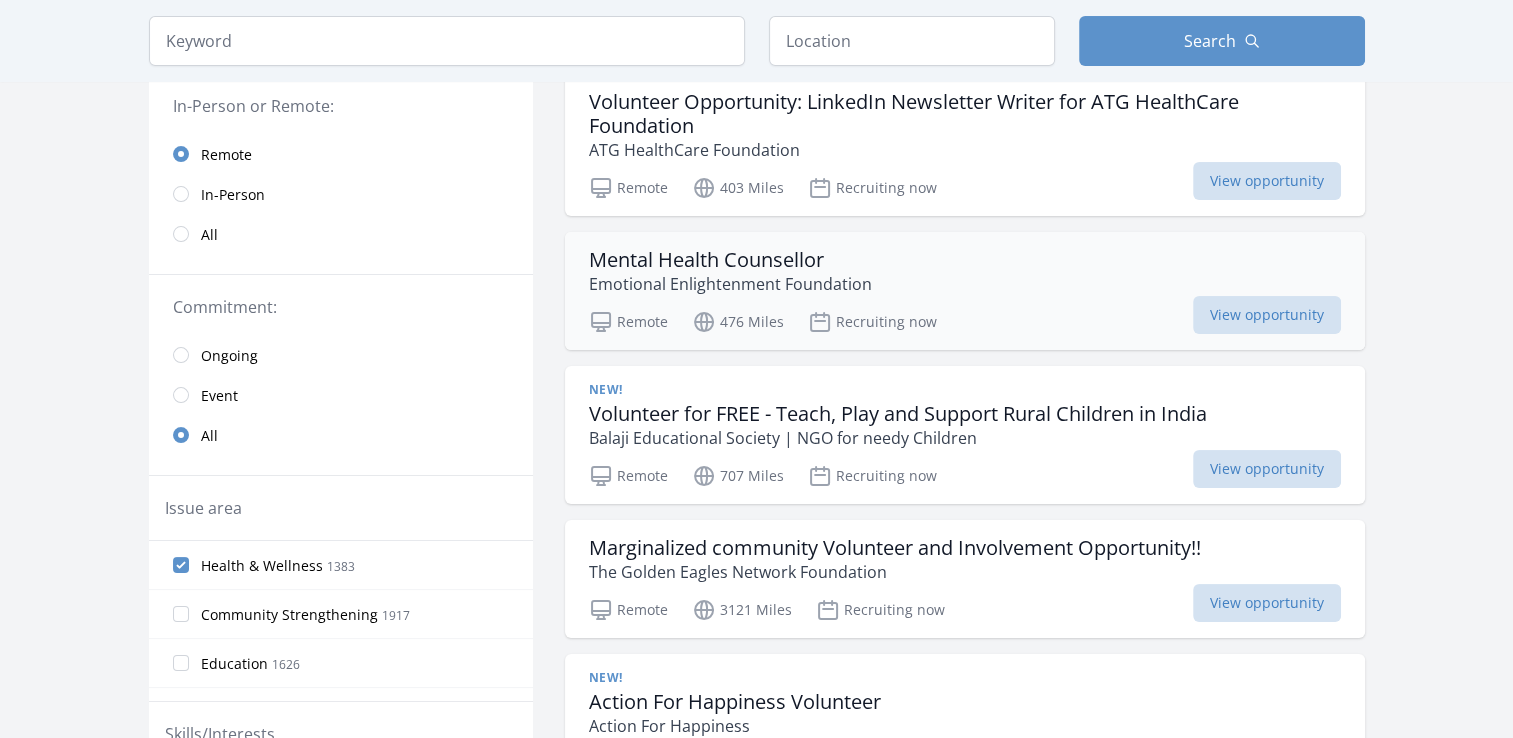 scroll, scrollTop: 220, scrollLeft: 0, axis: vertical 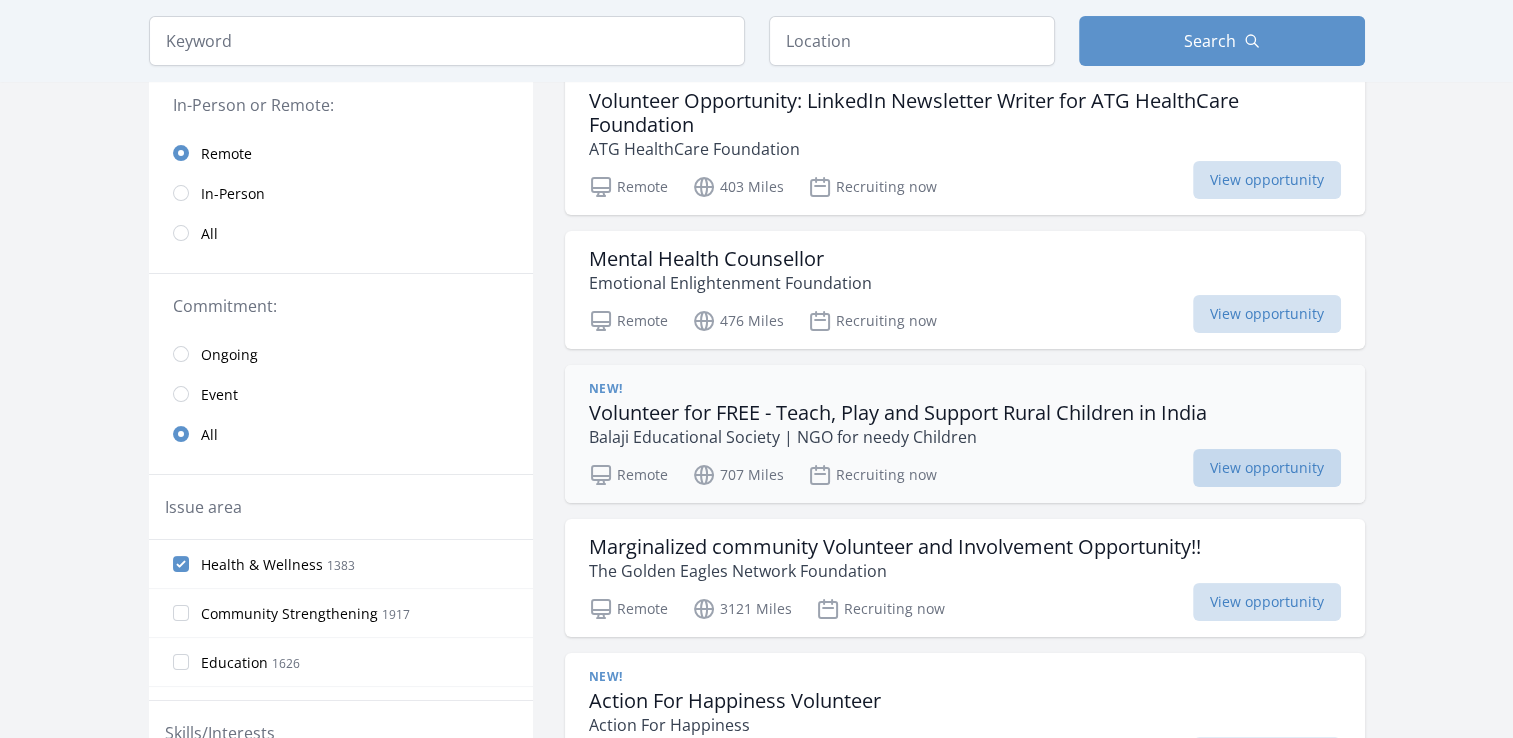 click on "View opportunity" at bounding box center (1267, 468) 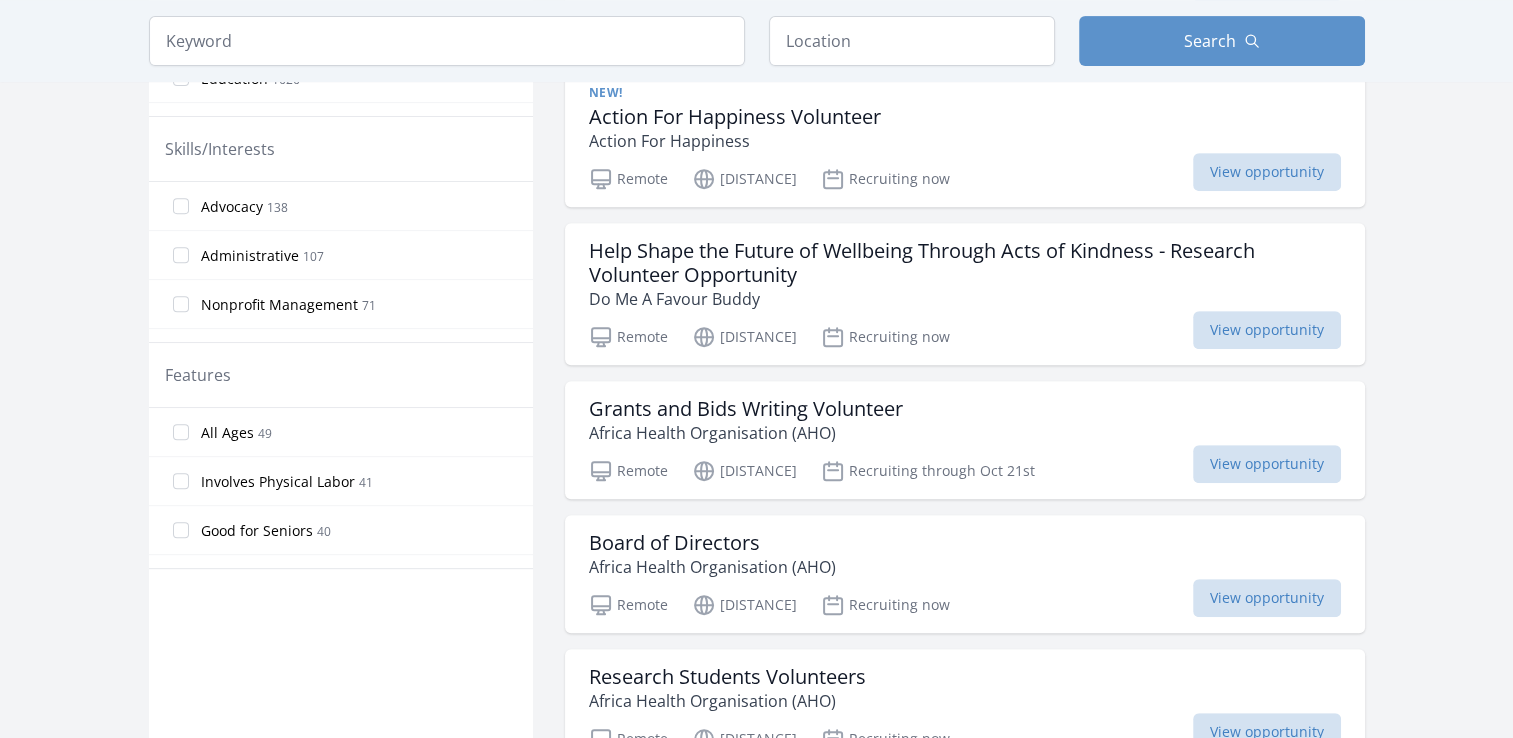 scroll, scrollTop: 804, scrollLeft: 0, axis: vertical 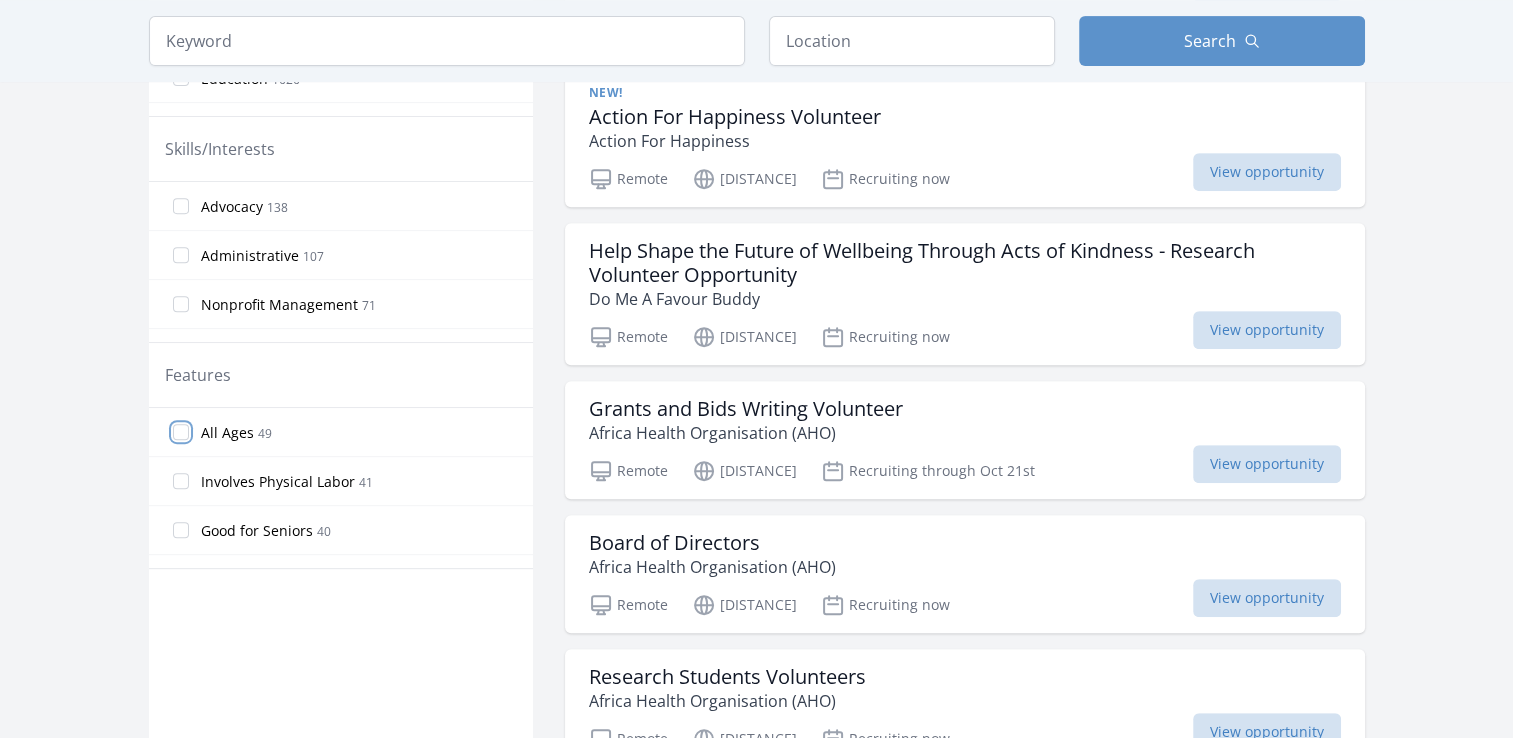click on "All Ages 49" at bounding box center (181, 432) 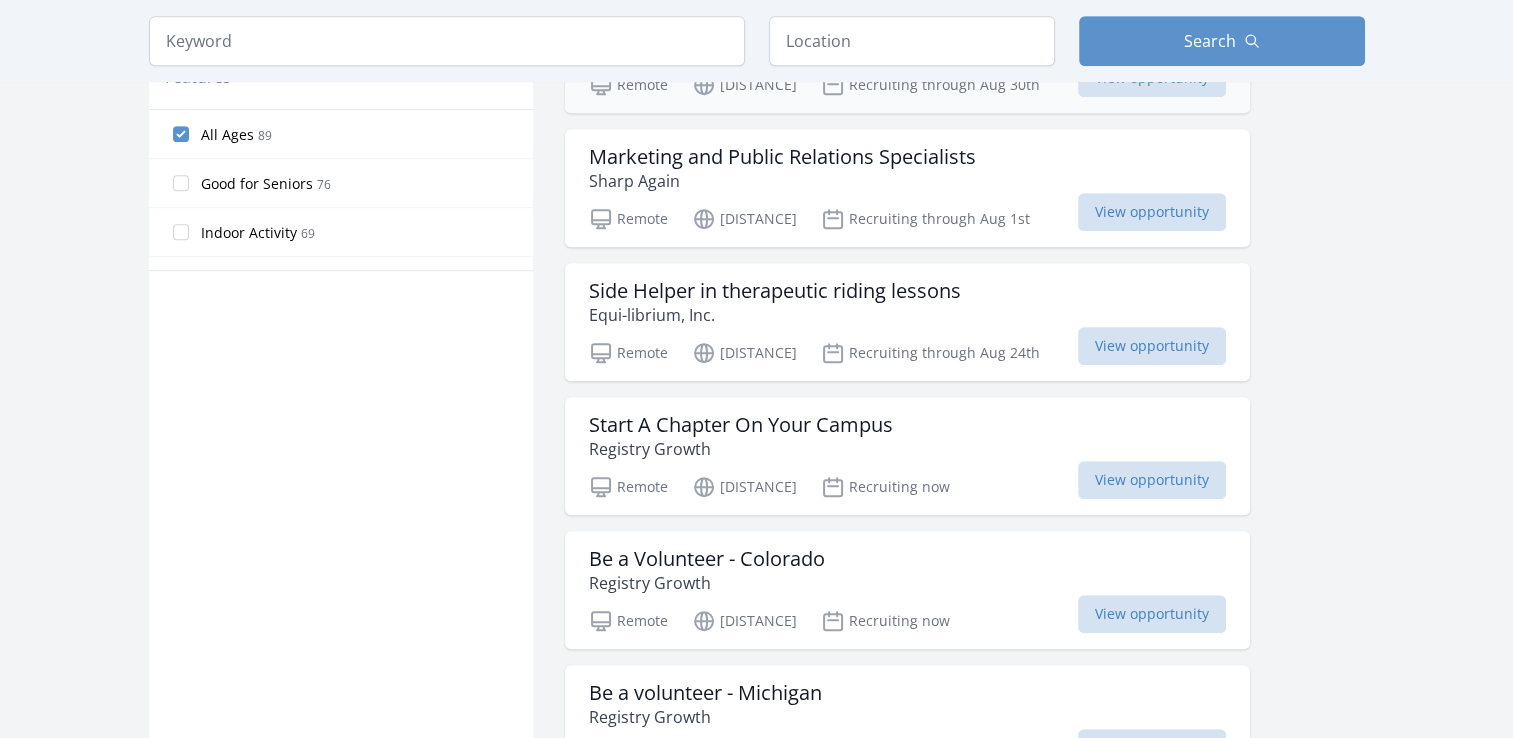 scroll, scrollTop: 1103, scrollLeft: 0, axis: vertical 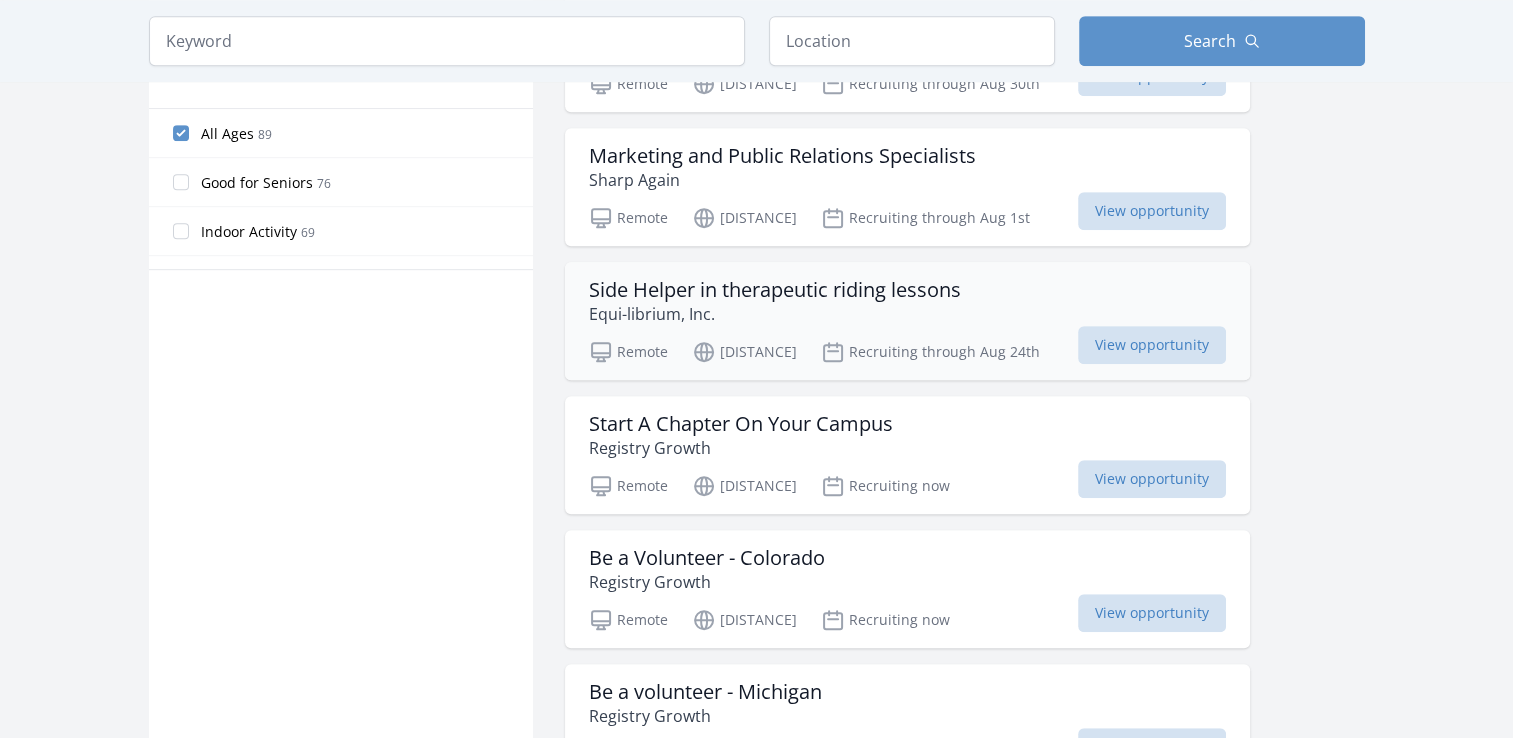 click on "Side Helper in therapeutic riding lessons" at bounding box center (775, 290) 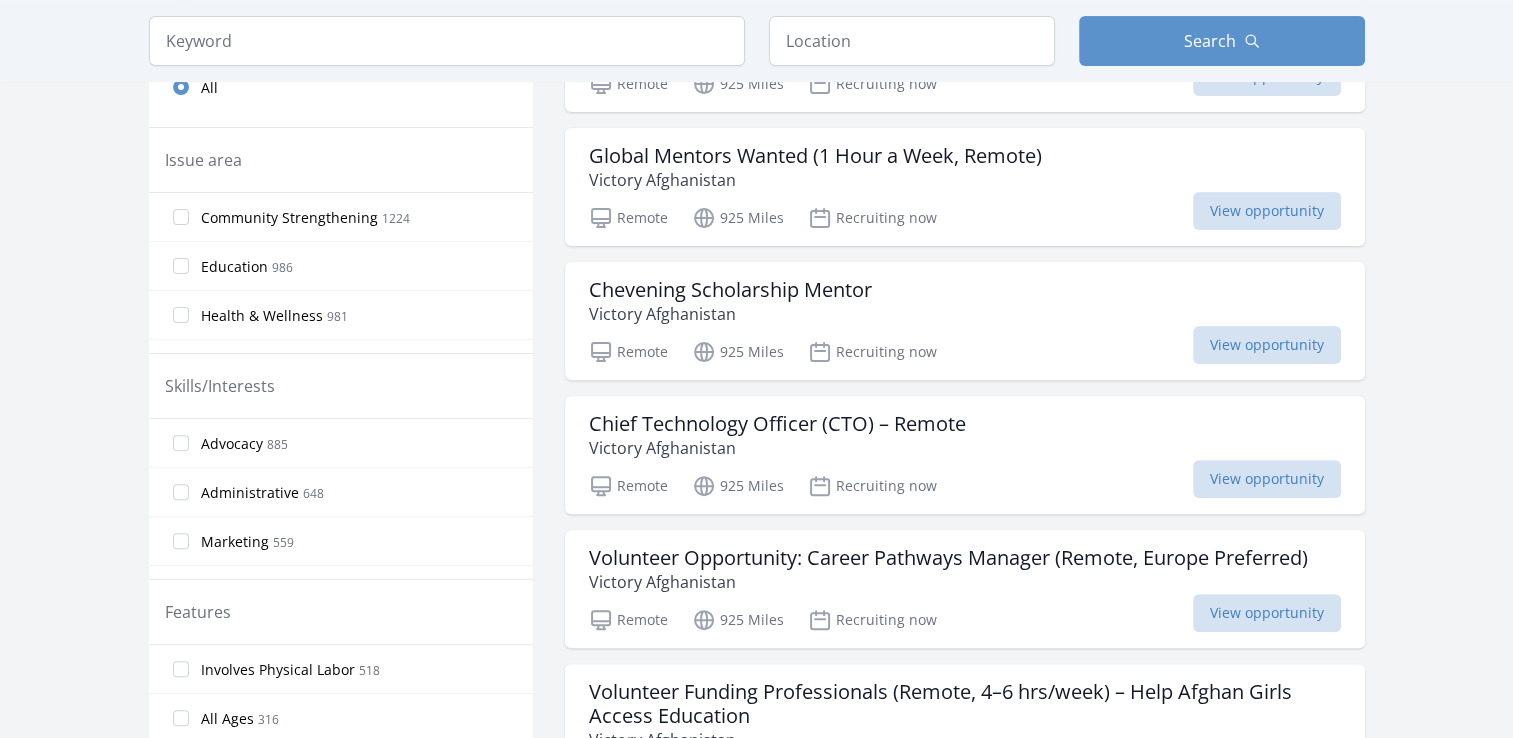 scroll, scrollTop: 2414, scrollLeft: 0, axis: vertical 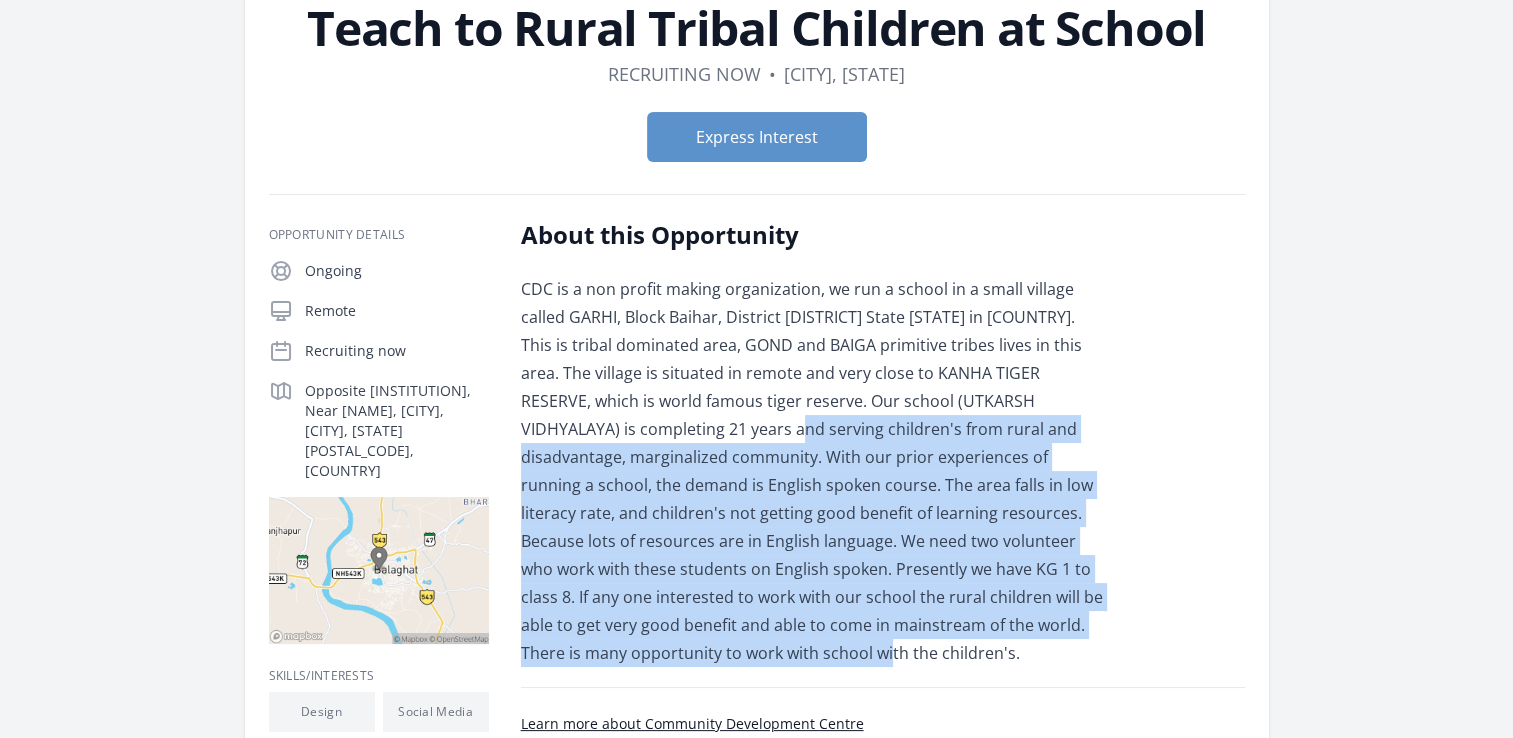 drag, startPoint x: 508, startPoint y: 422, endPoint x: 1016, endPoint y: 629, distance: 548.55536 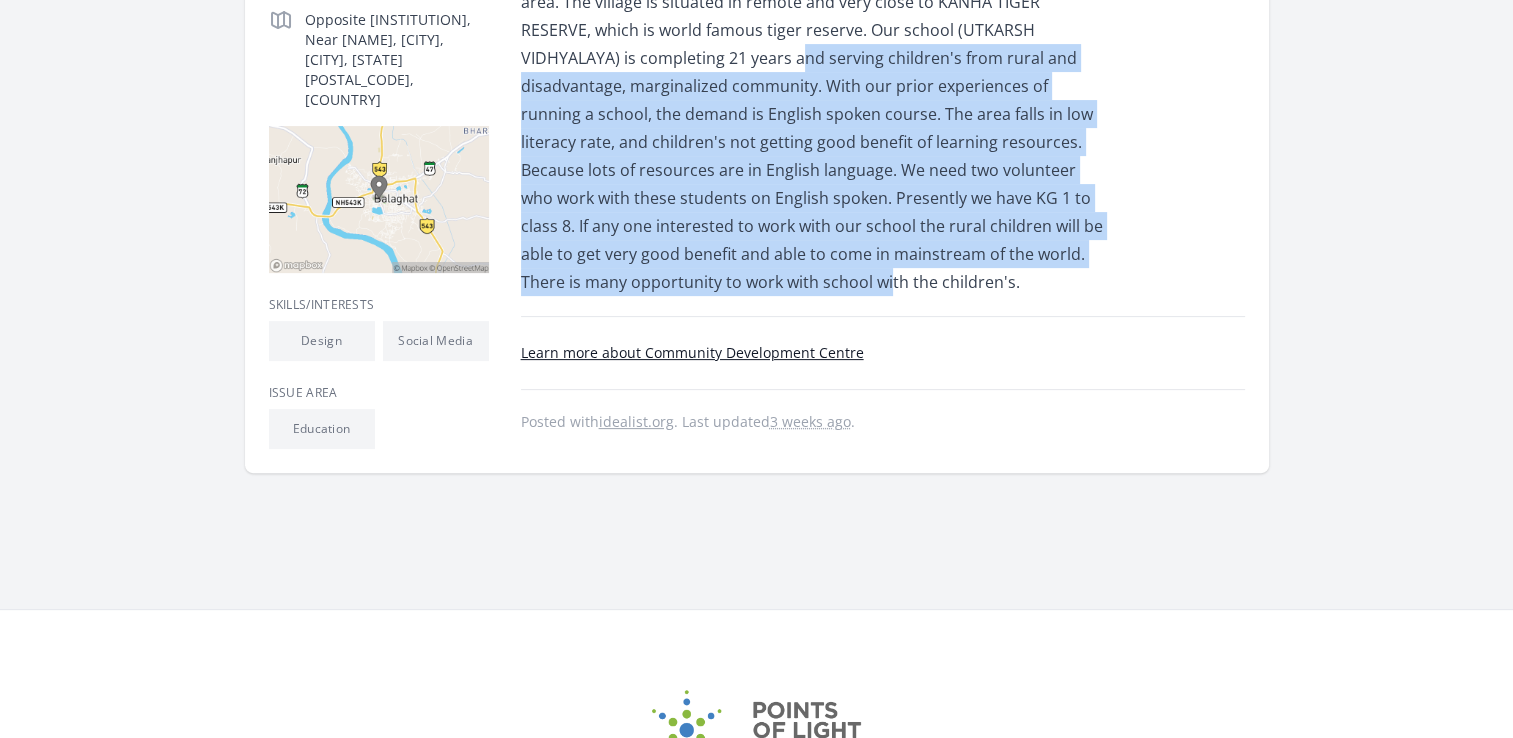 scroll, scrollTop: 538, scrollLeft: 0, axis: vertical 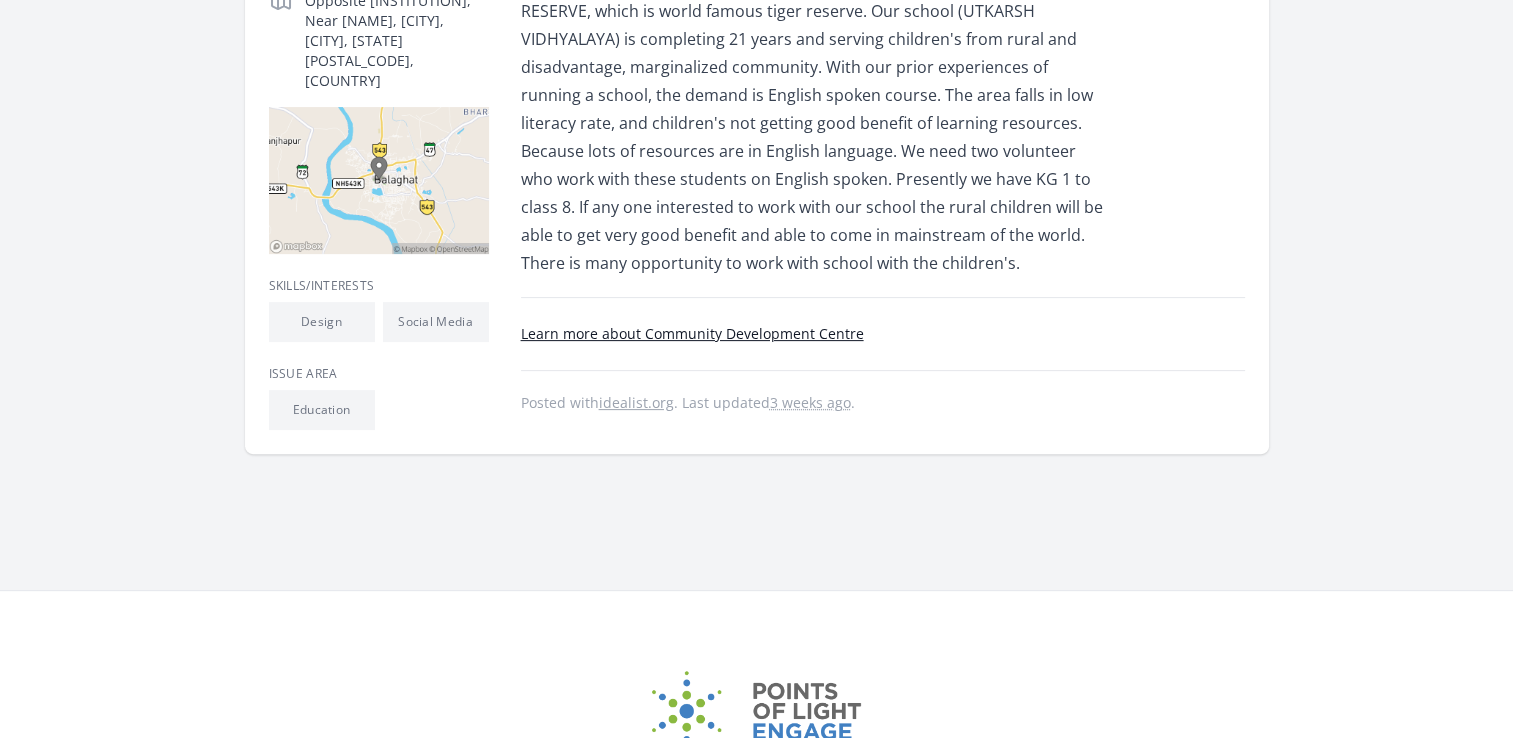 click on "Organization
Community Development Centre
Teach to Rural Tribal Children at School
Duration
Recruiting now
•
Location
Balaghat, MP
Express Interest" at bounding box center [757, 58] 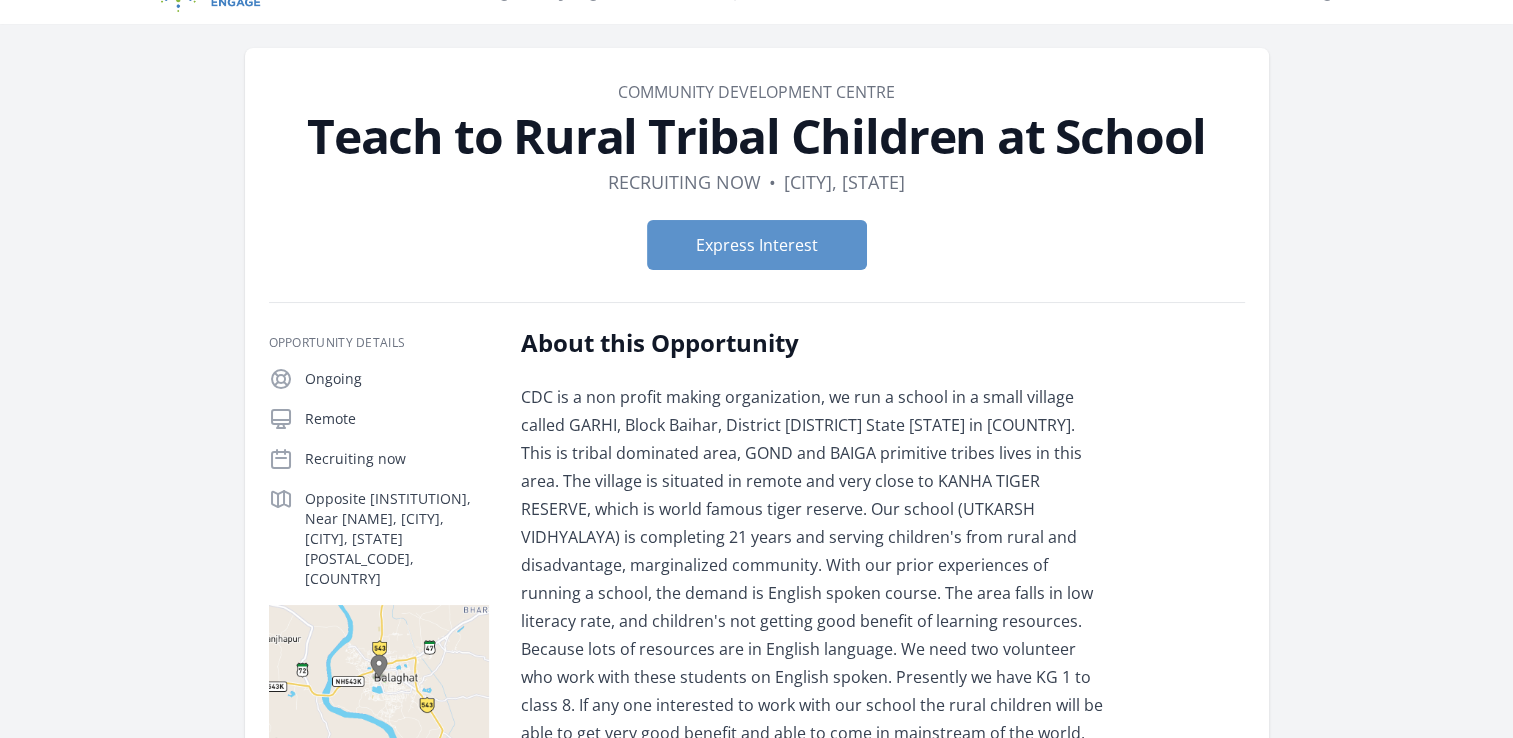scroll, scrollTop: 0, scrollLeft: 0, axis: both 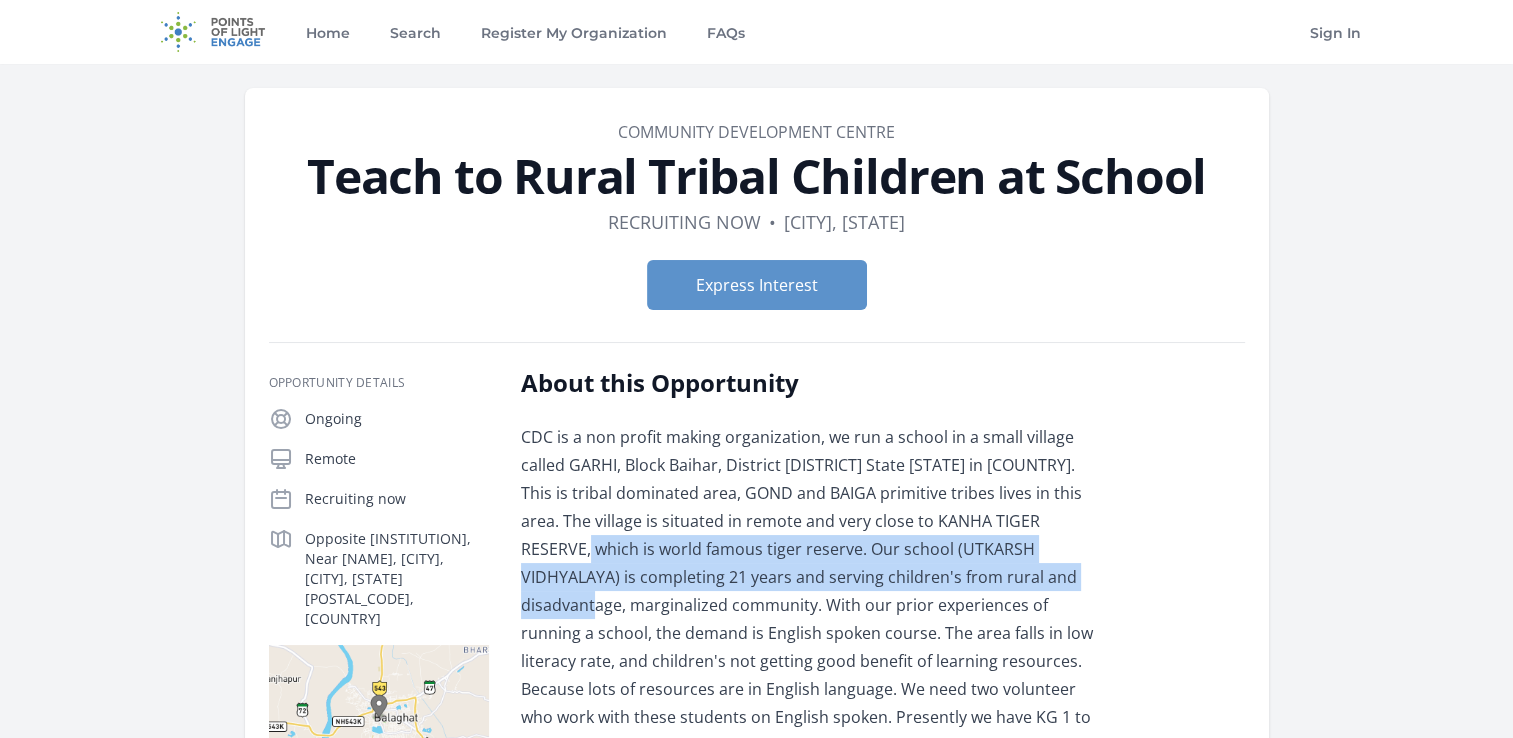 drag, startPoint x: 869, startPoint y: 573, endPoint x: 978, endPoint y: 526, distance: 118.70131 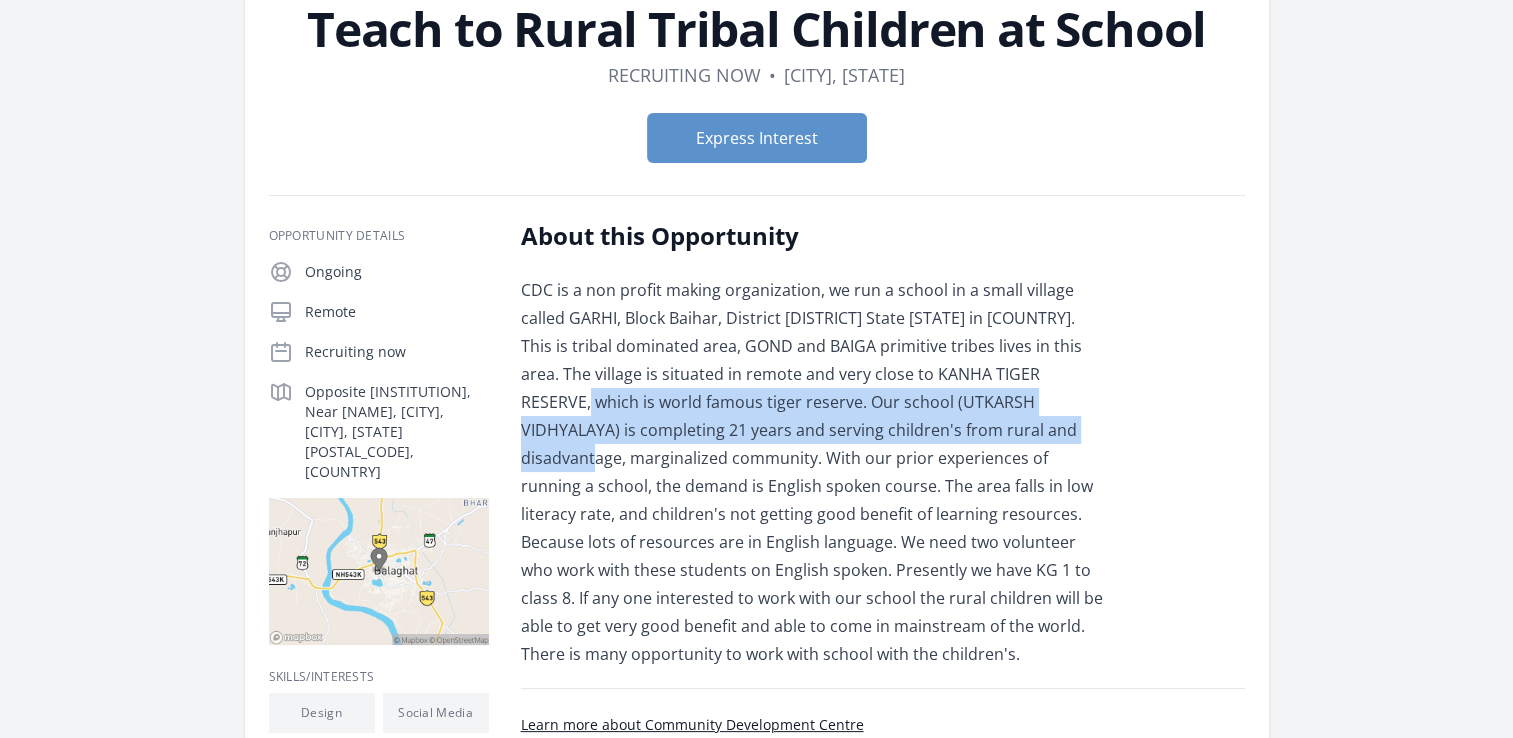 scroll, scrollTop: 148, scrollLeft: 0, axis: vertical 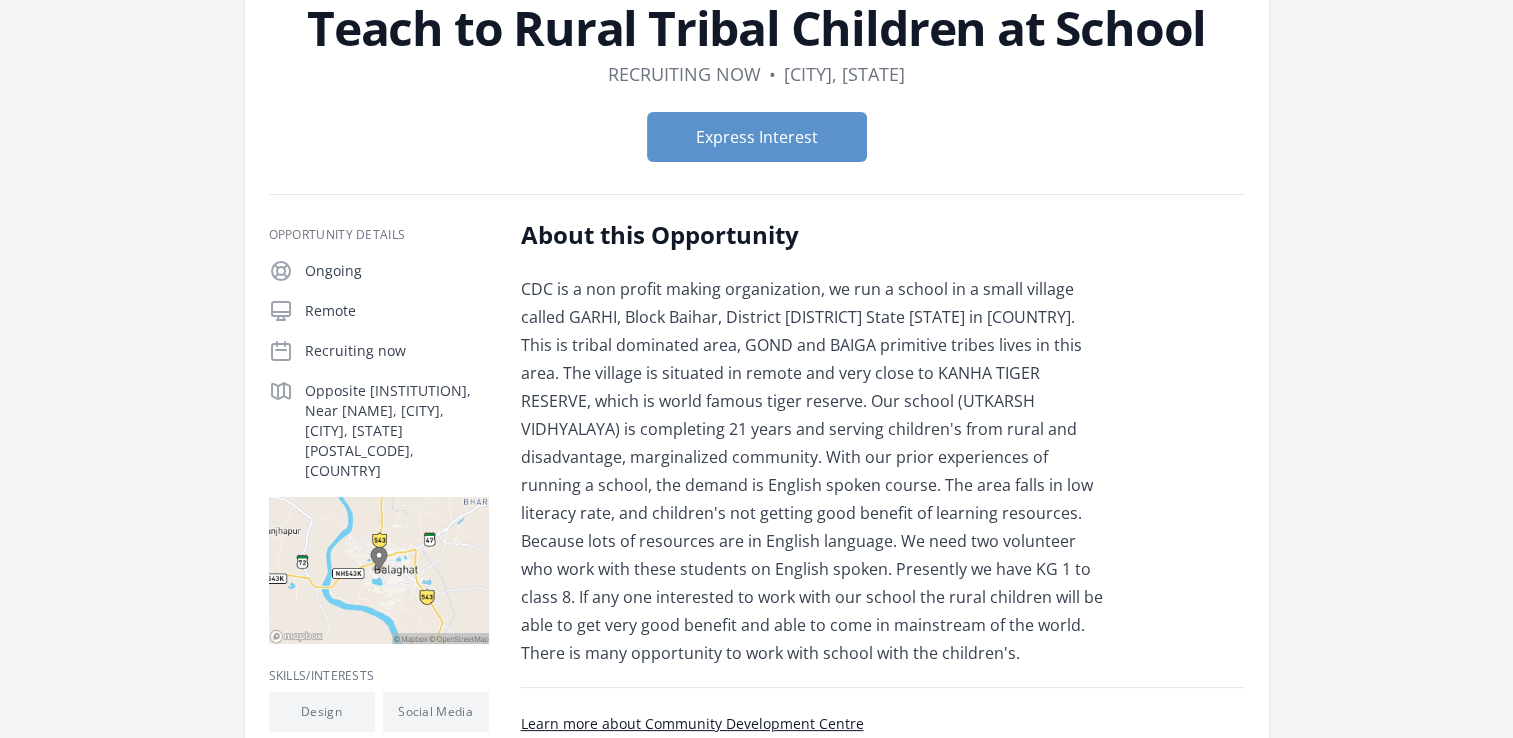 click on "CDC is a non profit making organization, we run a school in a small village called GARHI, Block Baihar, District Balaghat State MP in India. This is tribal dominated area, GOND and BAIGA primitive tribes lives in this area. The village is situated in remote and very close to KANHA TIGER RESERVE, which is world famous tiger reserve. Our school (UTKARSH VIDHYALAYA) is completing 21 years and serving children's from rural and disadvantage, marginalized community. With our prior experiences of running a school, the demand is English spoken course. The area falls in low literacy rate, and children's not getting good benefit of learning resources. Because lots of resources are in English language. We need two volunteer who work with these students on English spoken. Presently we have KG 1 to class 8. If any one interested to work with our school the rural children will be able to get very good benefit and able to come in mainstream of the world. There is many opportunity to work with school with the children's." at bounding box center [813, 471] 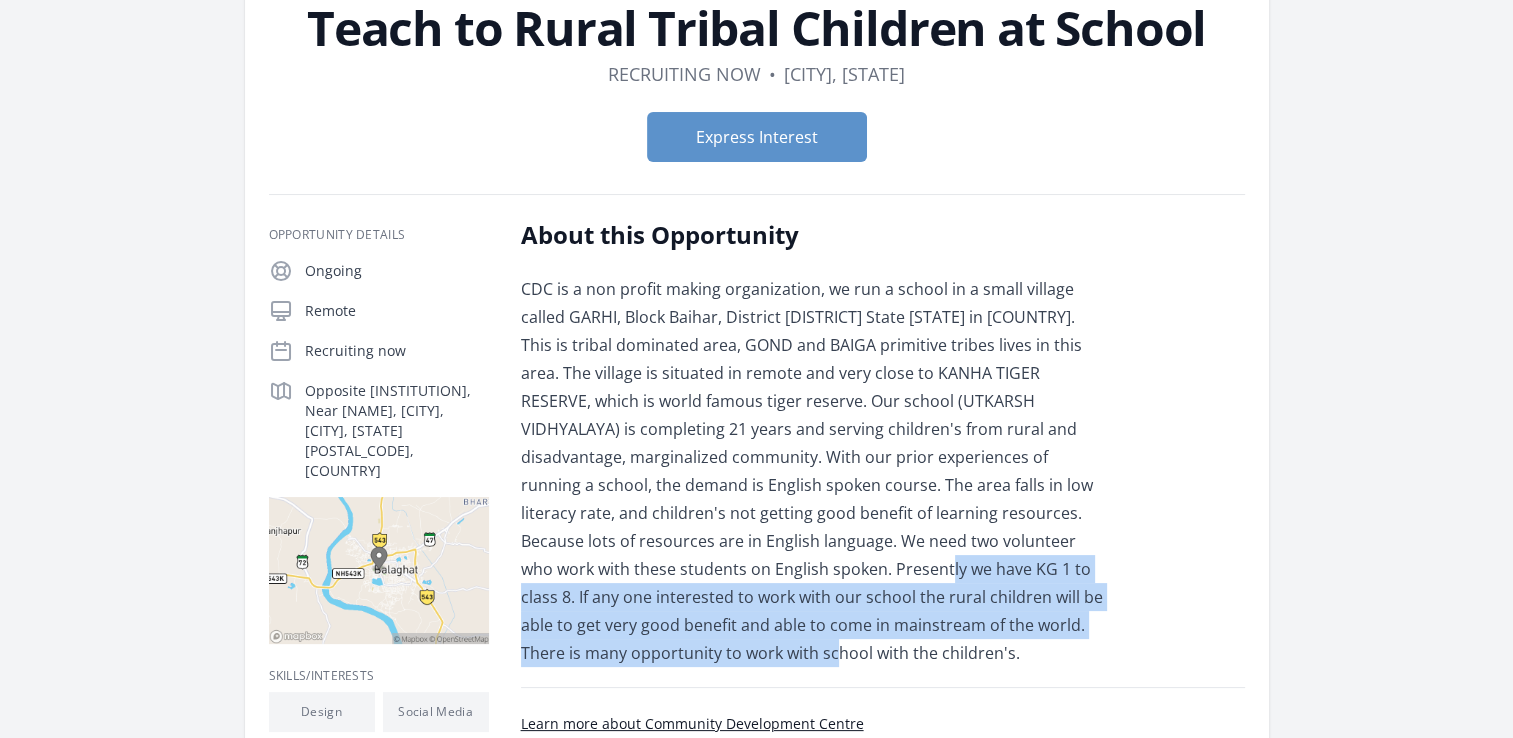 drag, startPoint x: 521, startPoint y: 570, endPoint x: 964, endPoint y: 630, distance: 447.04474 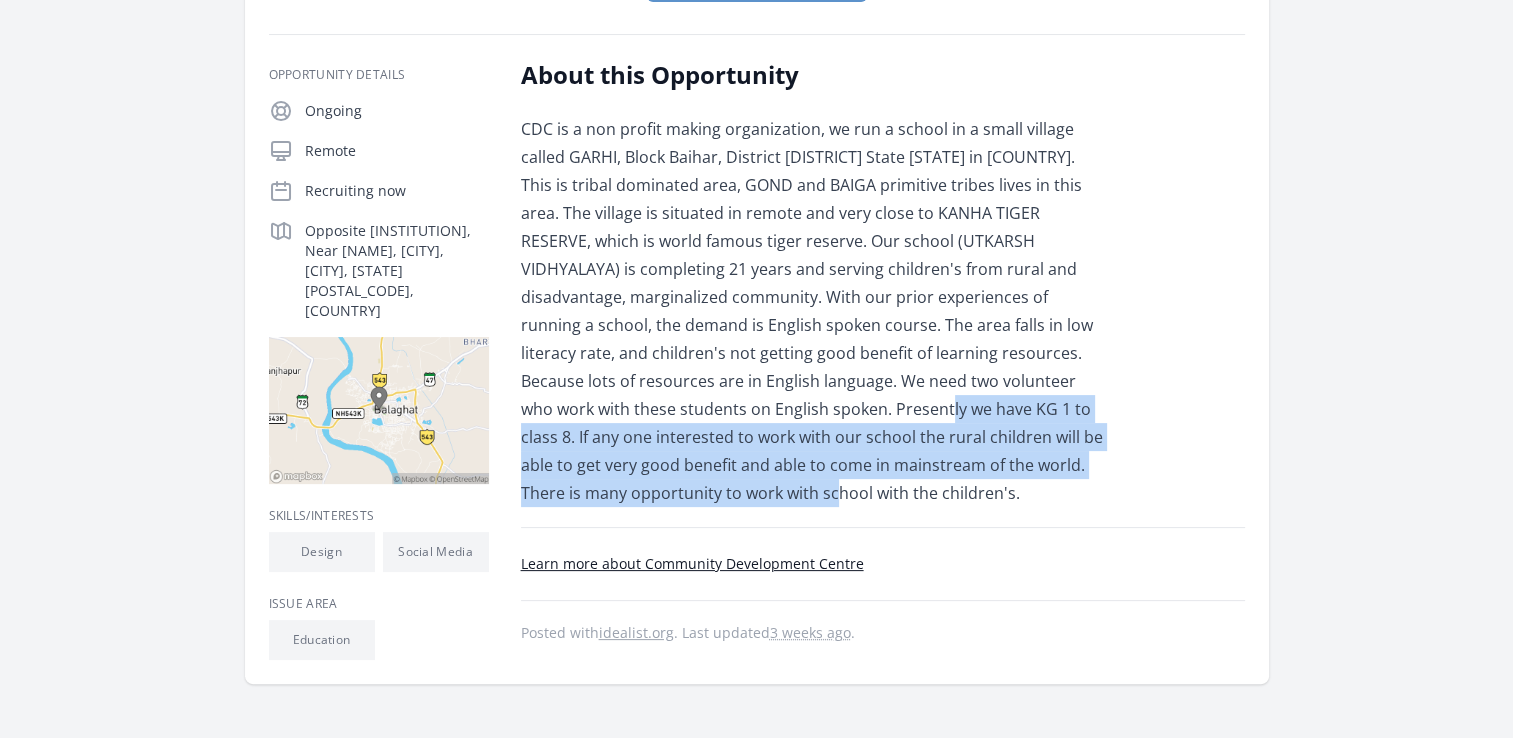 scroll, scrollTop: 319, scrollLeft: 0, axis: vertical 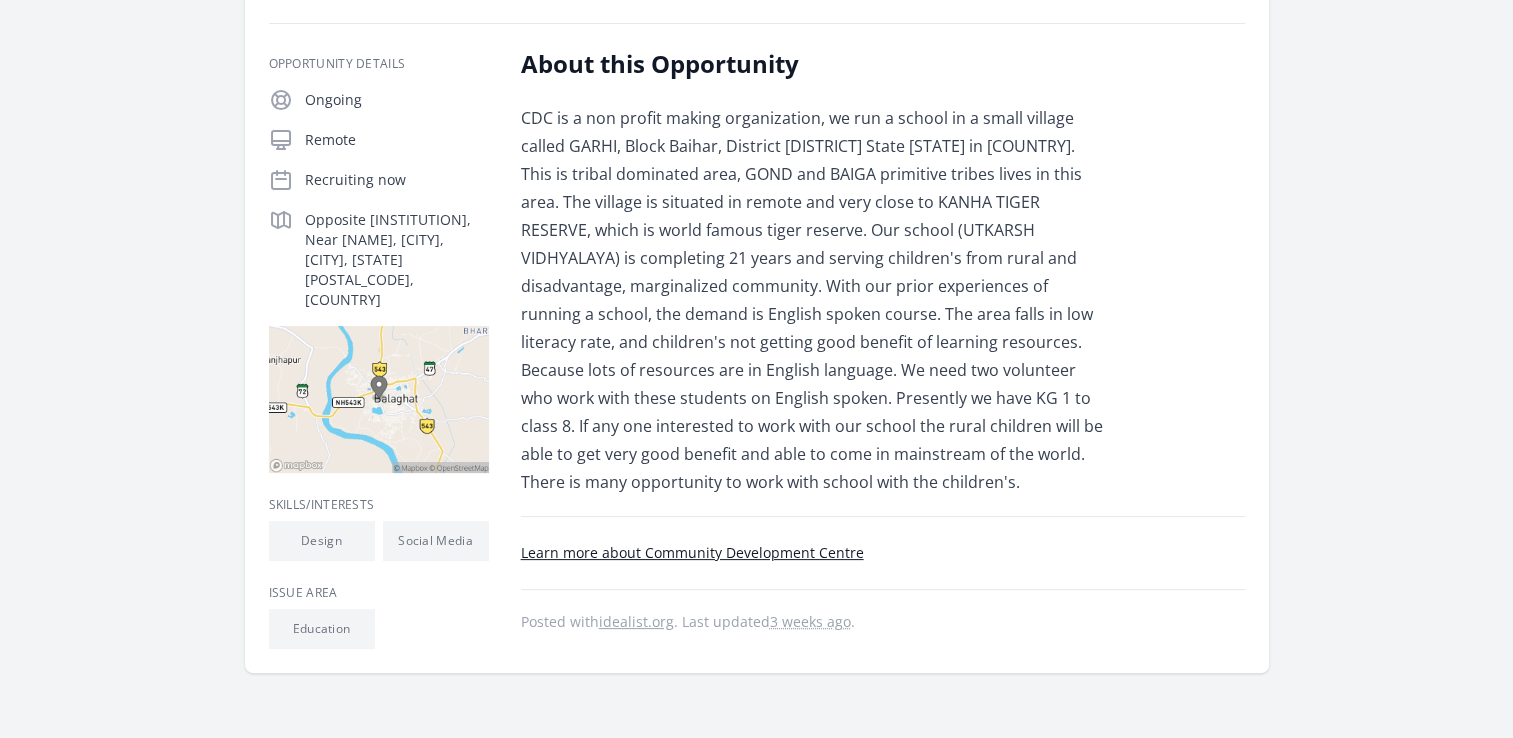 click on "CDC is a non profit making organization, we run a school in a small village called GARHI, Block Baihar, District Balaghat State MP in India. This is tribal dominated area, GOND and BAIGA primitive tribes lives in this area. The village is situated in remote and very close to KANHA TIGER RESERVE, which is world famous tiger reserve. Our school (UTKARSH VIDHYALAYA) is completing 21 years and serving children's from rural and disadvantage, marginalized community. With our prior experiences of running a school, the demand is English spoken course. The area falls in low literacy rate, and children's not getting good benefit of learning resources. Because lots of resources are in English language. We need two volunteer who work with these students on English spoken. Presently we have KG 1 to class 8. If any one interested to work with our school the rural children will be able to get very good benefit and able to come in mainstream of the world. There is many opportunity to work with school with the children's." at bounding box center (813, 300) 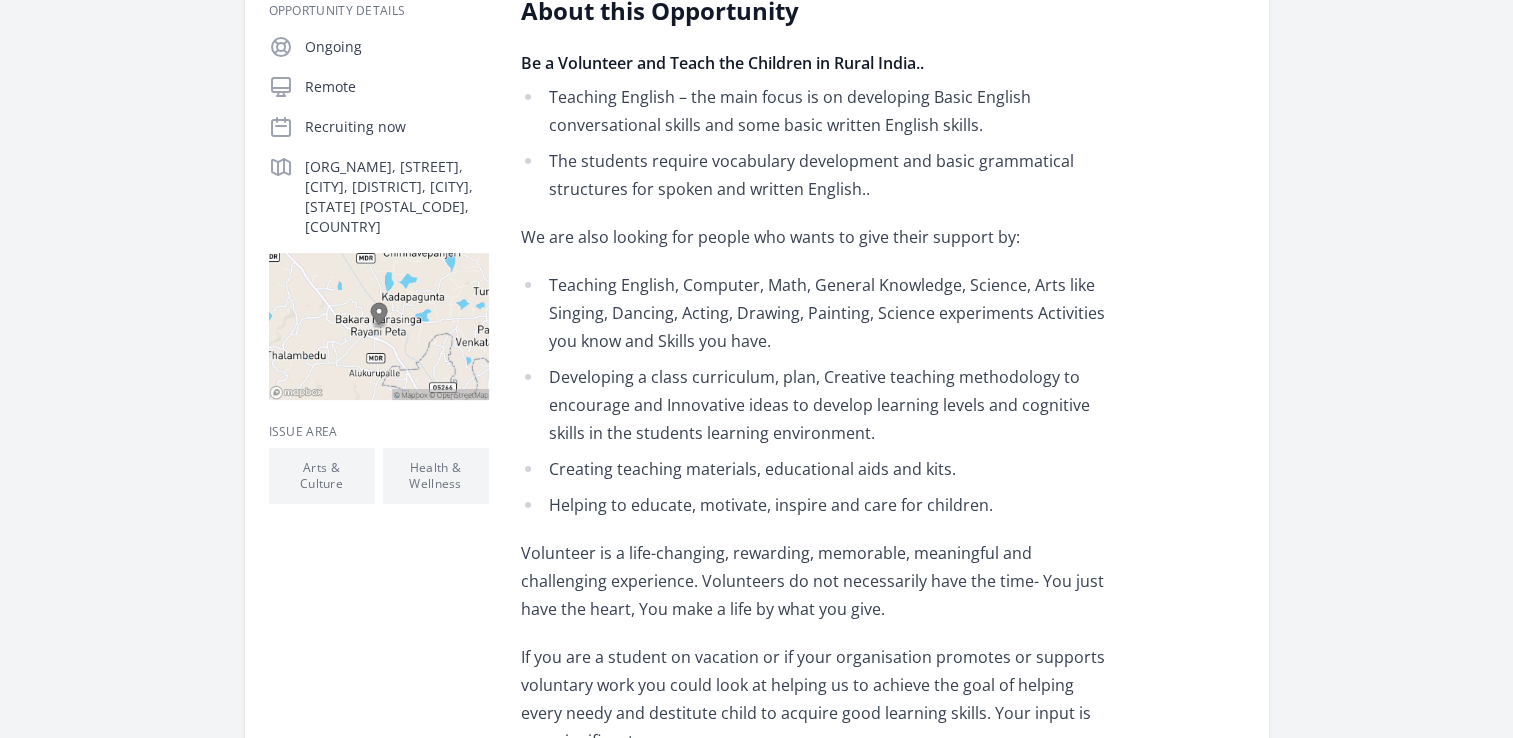 scroll, scrollTop: 420, scrollLeft: 0, axis: vertical 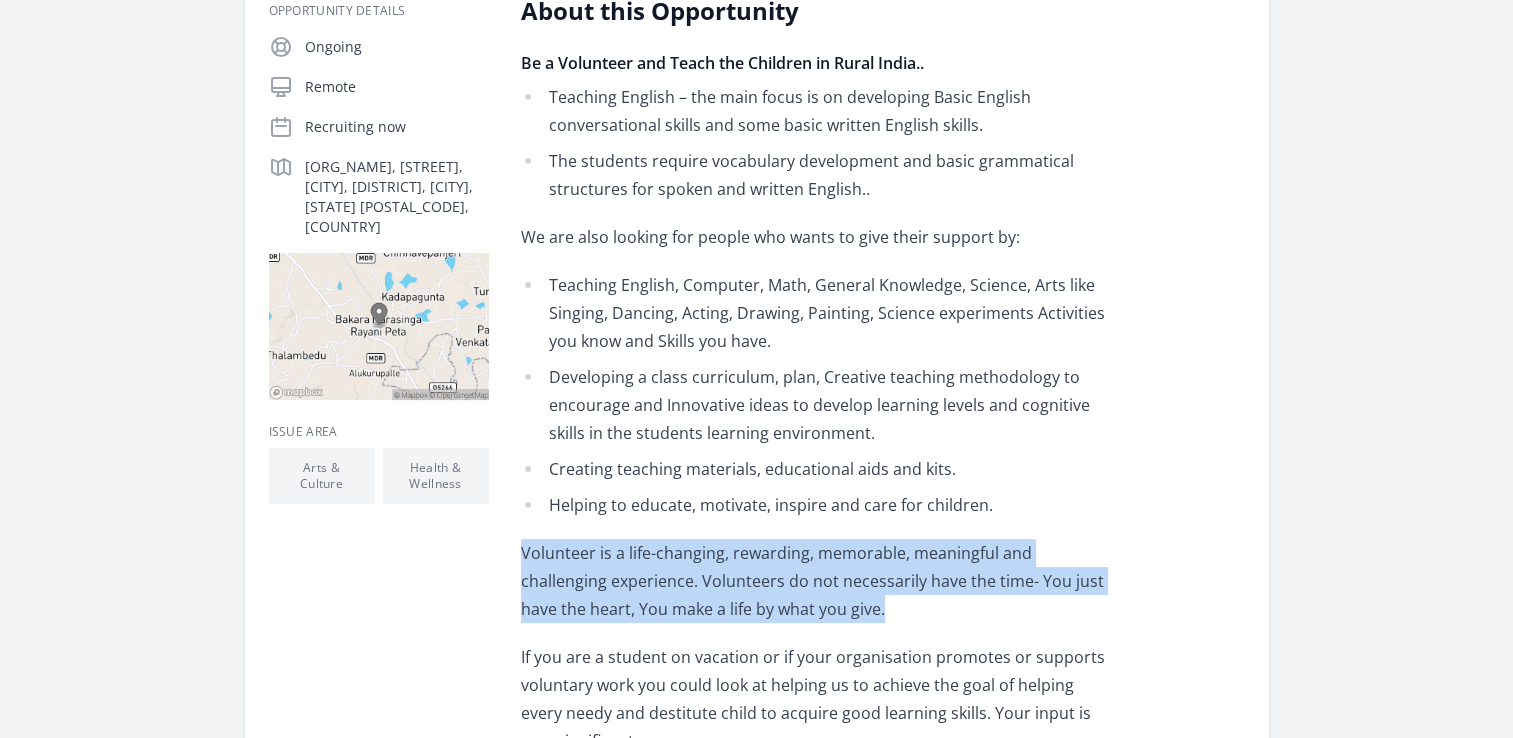 drag, startPoint x: 516, startPoint y: 554, endPoint x: 840, endPoint y: 608, distance: 328.46918 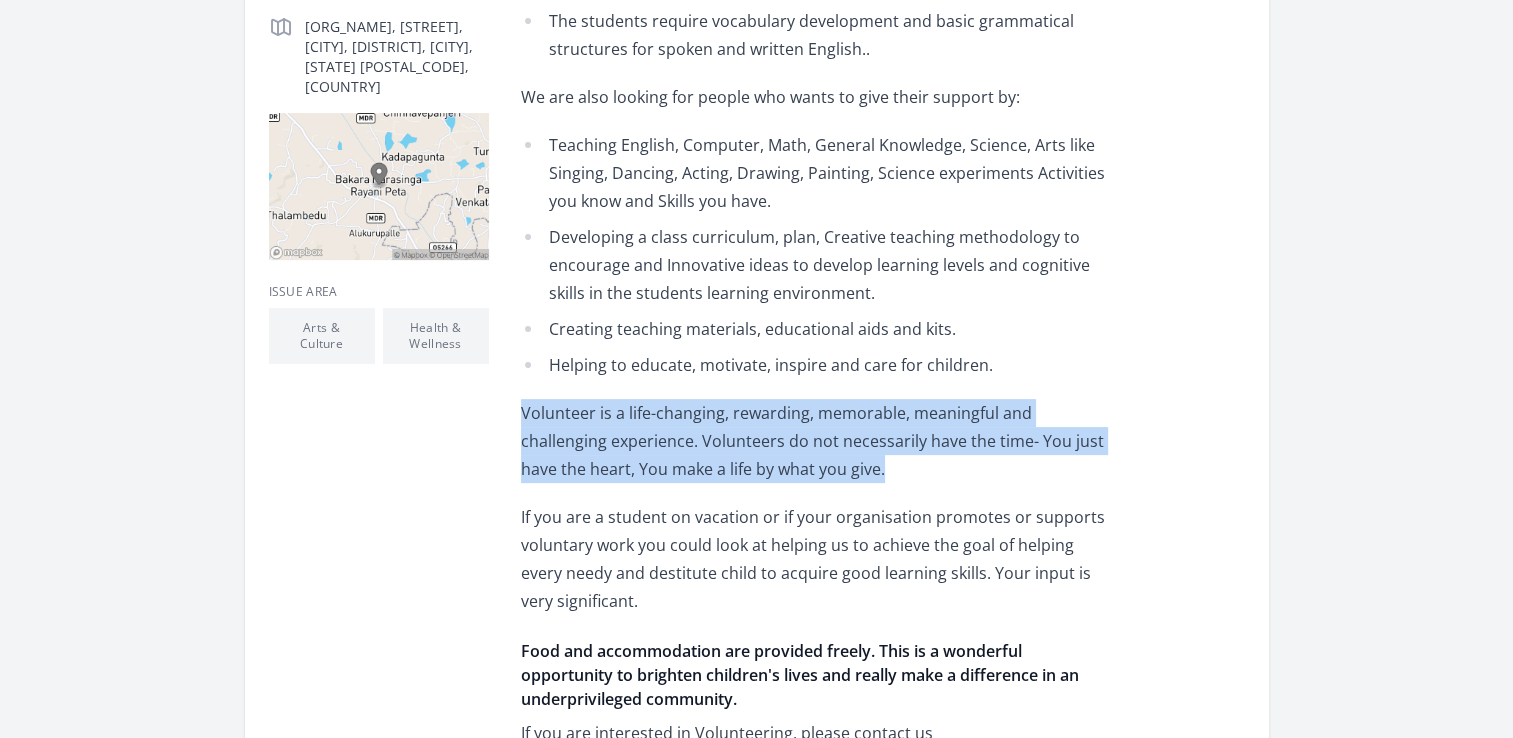 scroll, scrollTop: 560, scrollLeft: 0, axis: vertical 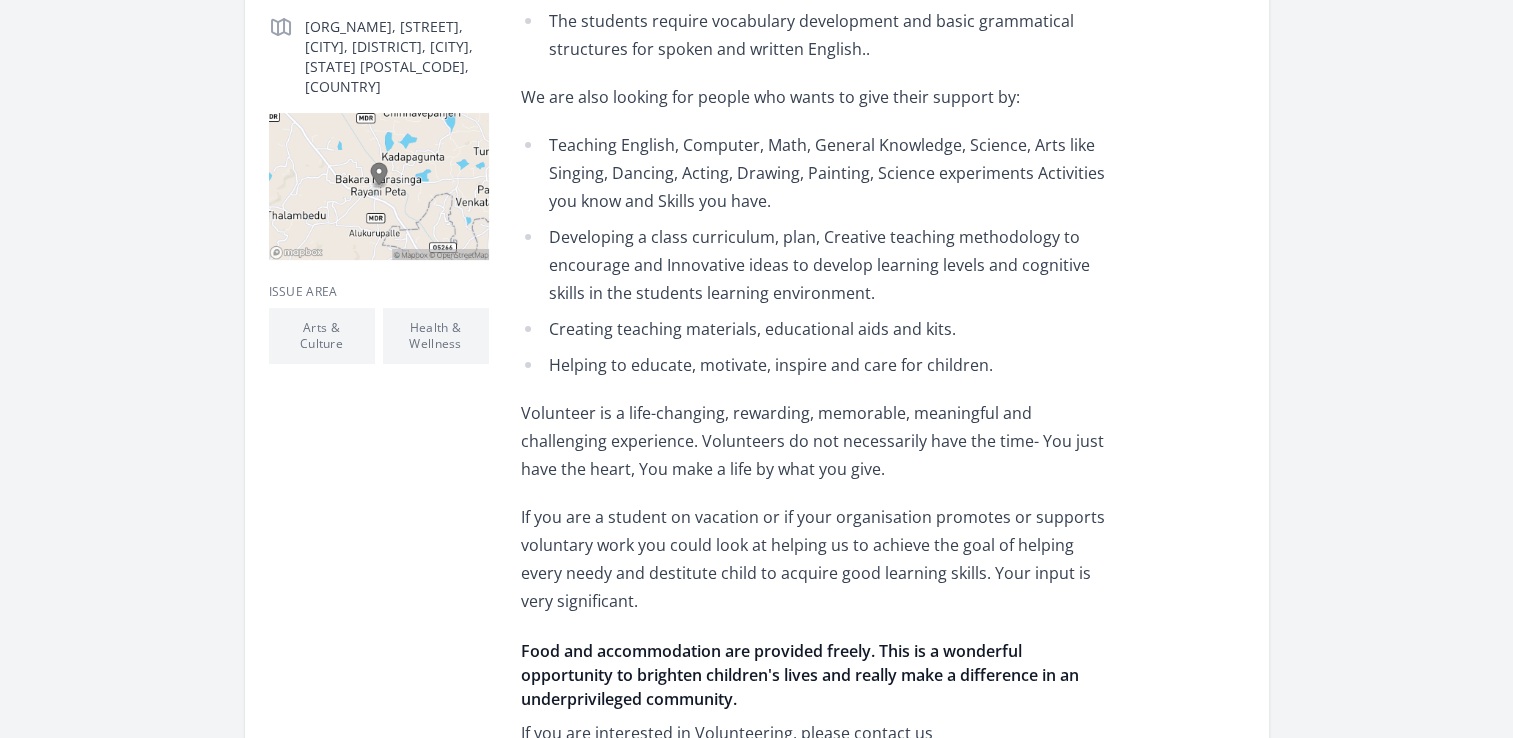 click on "If you are a student on vacation or if your organisation promotes or supports voluntary work you could look at helping us to achieve the goal of helping every needy and destitute child to acquire good learning skills. Your input is very significant." at bounding box center [813, 559] 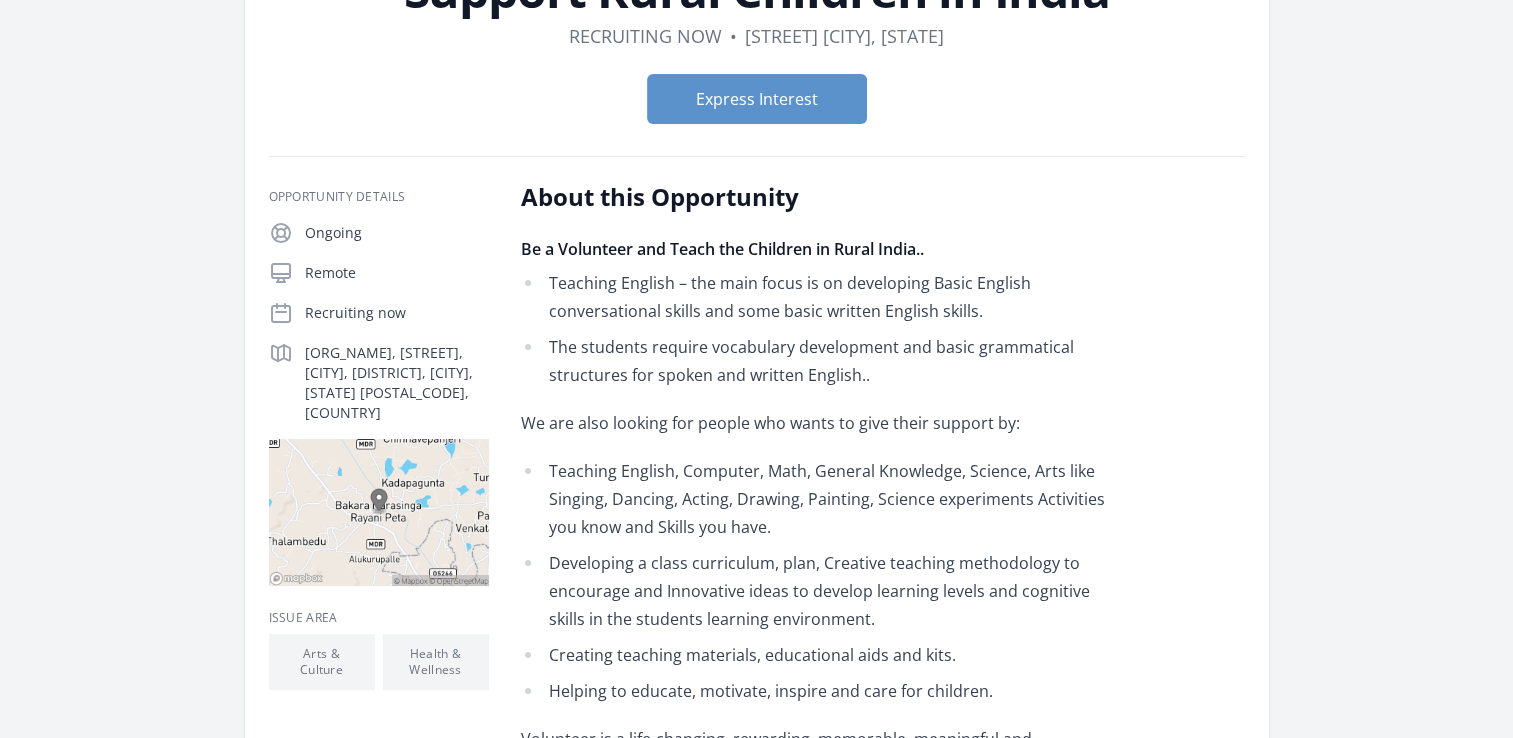 scroll, scrollTop: 0, scrollLeft: 0, axis: both 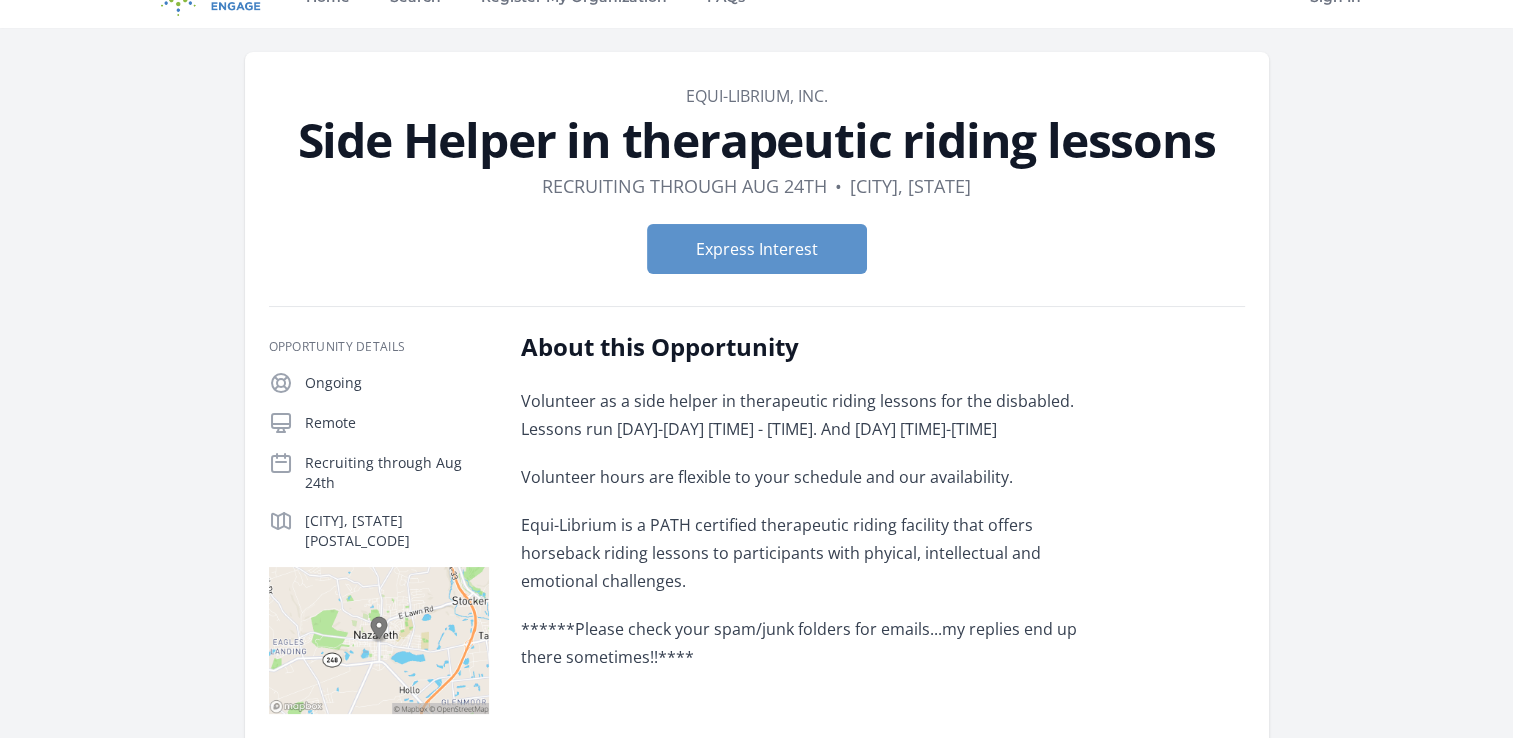 drag, startPoint x: 663, startPoint y: 477, endPoint x: 797, endPoint y: 589, distance: 174.64249 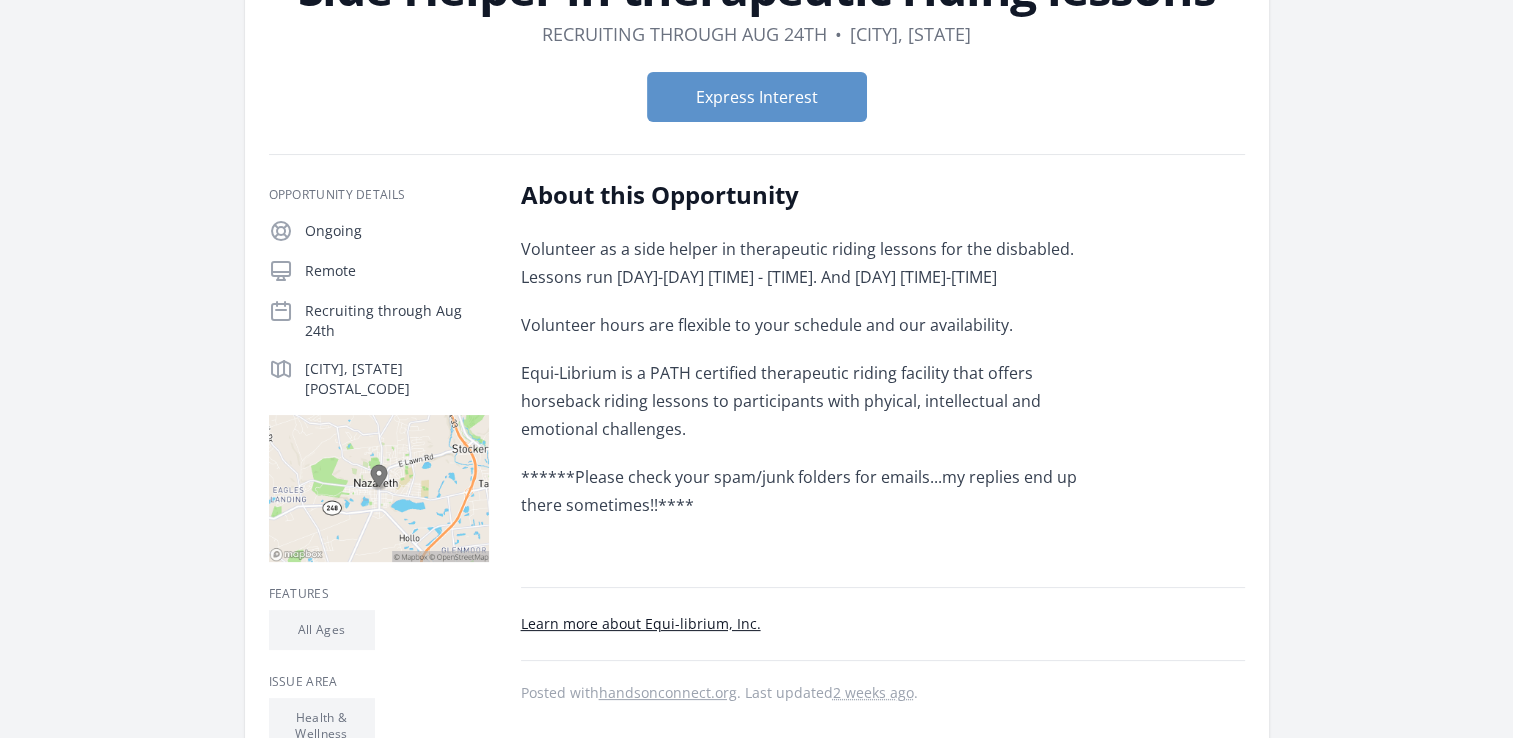 scroll, scrollTop: 182, scrollLeft: 0, axis: vertical 